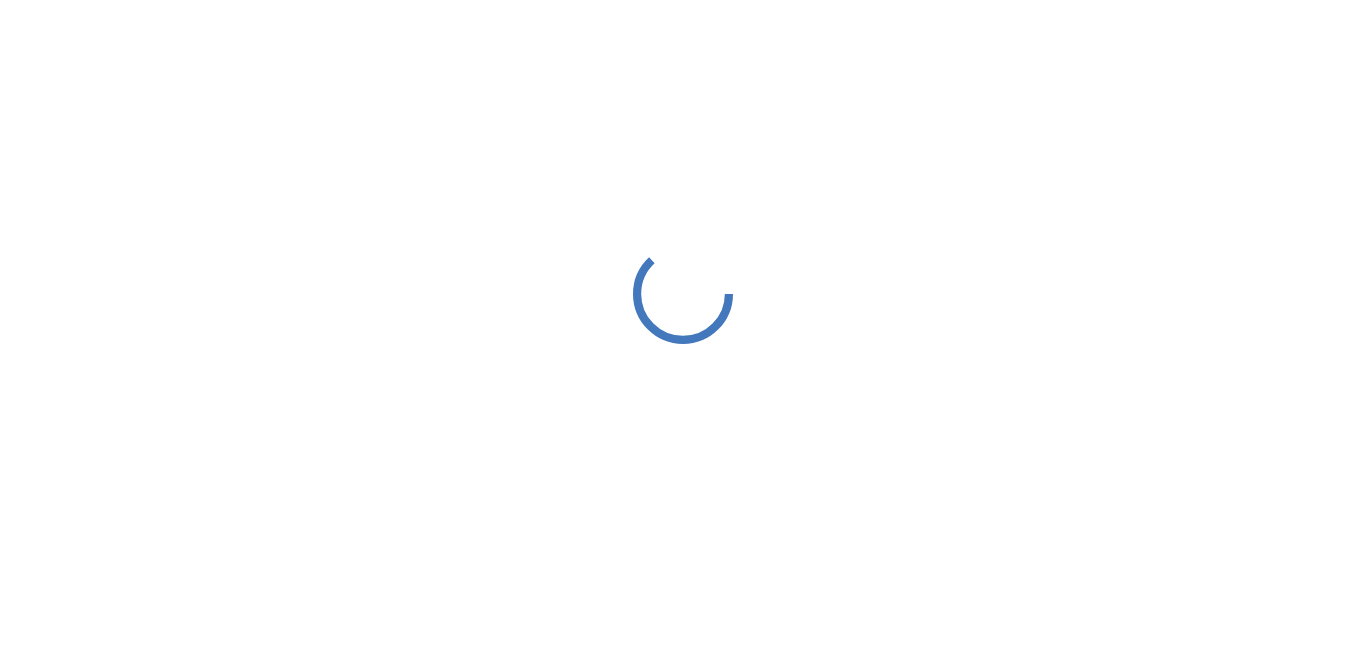 scroll, scrollTop: 0, scrollLeft: 0, axis: both 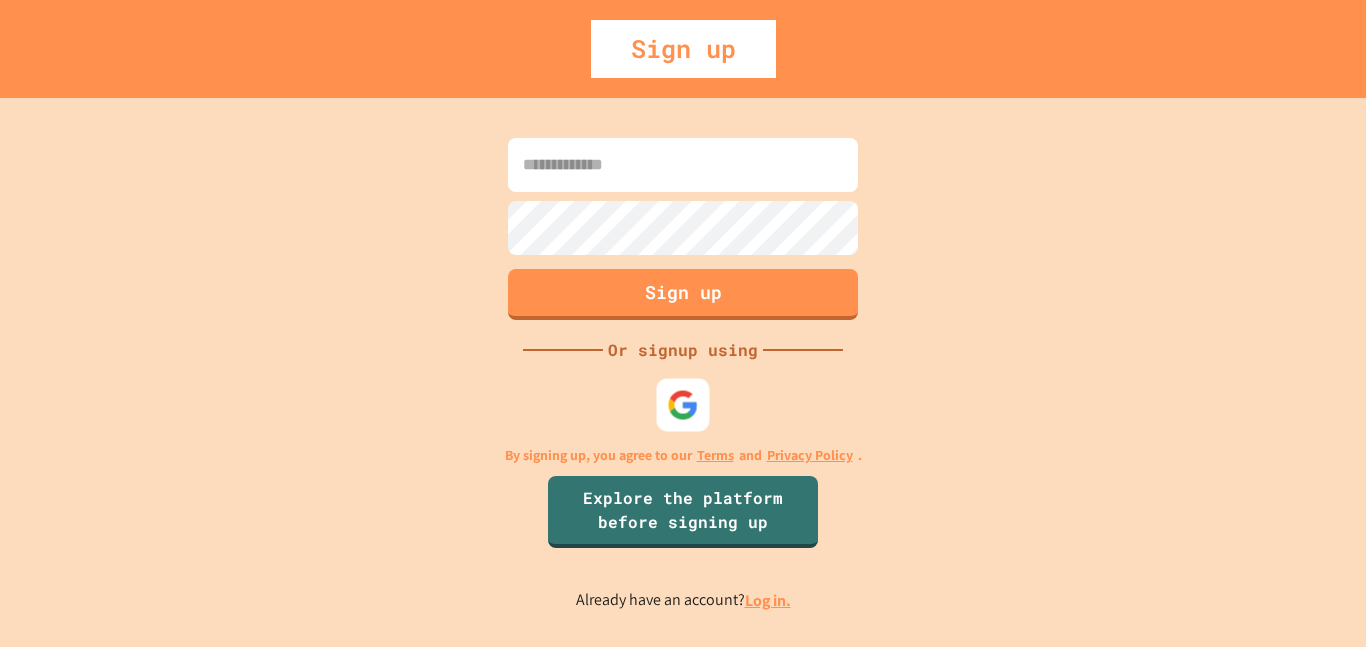 click at bounding box center (683, 404) 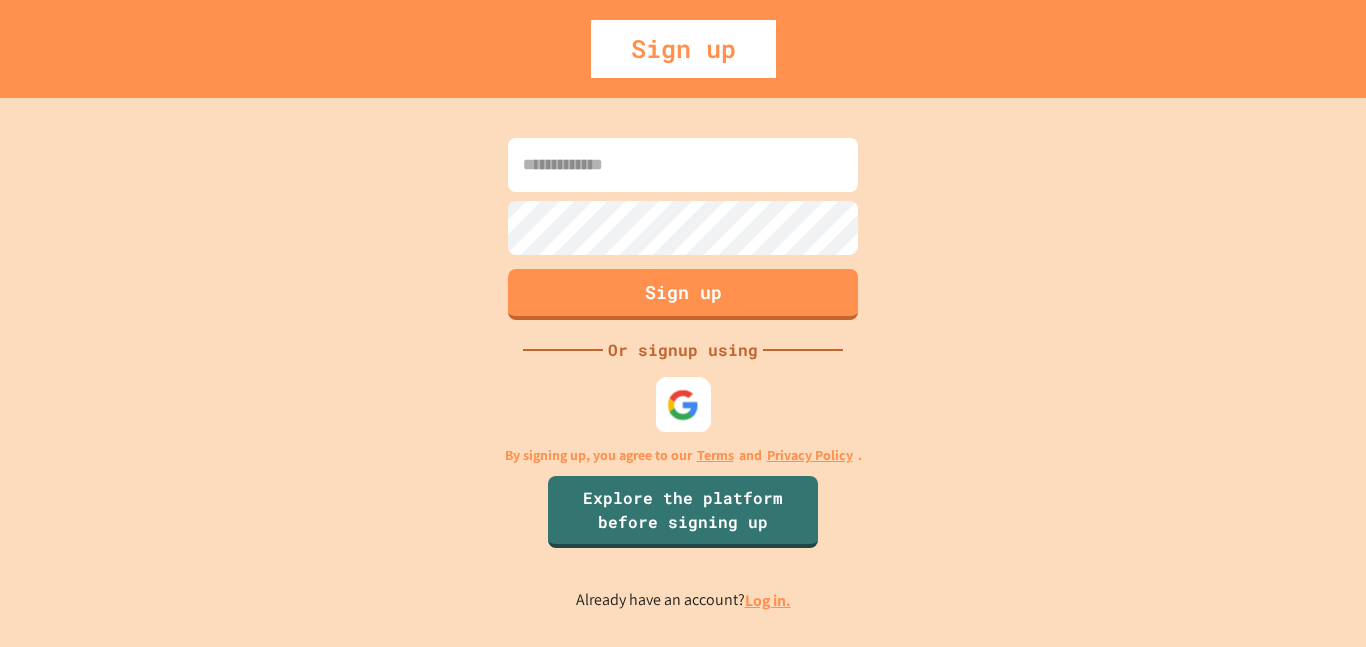 click at bounding box center (683, 404) 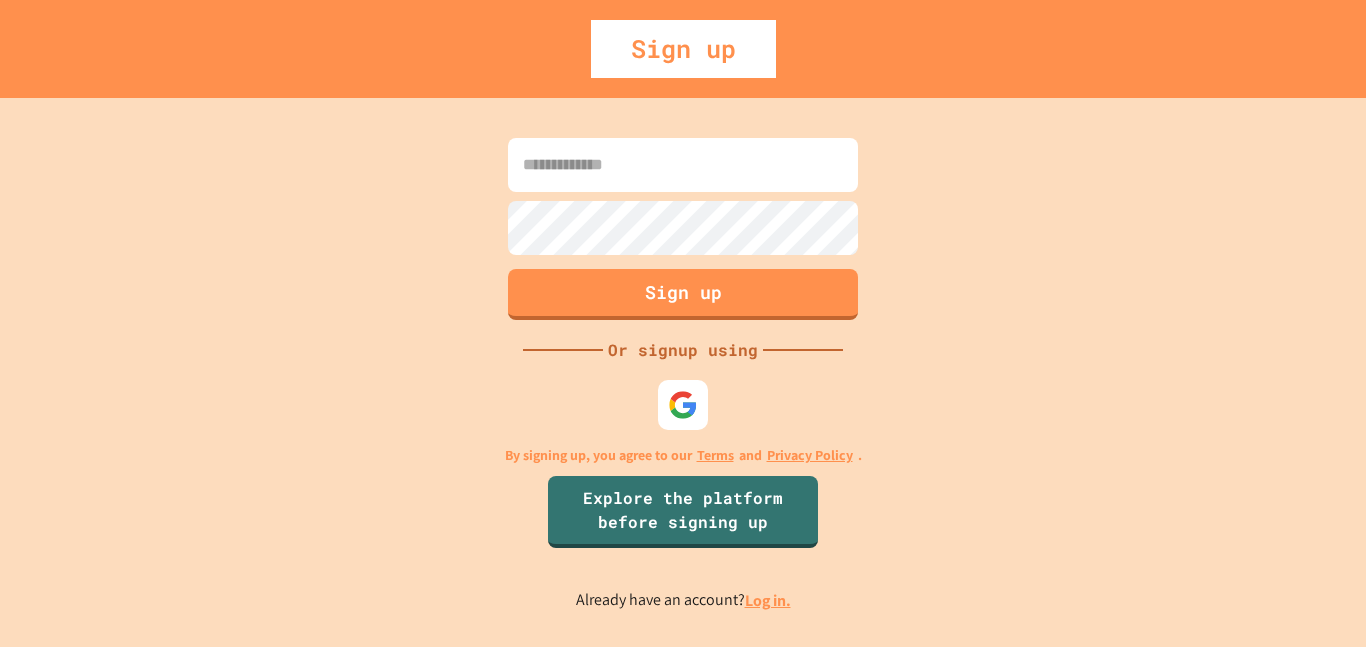 click at bounding box center (683, 194) 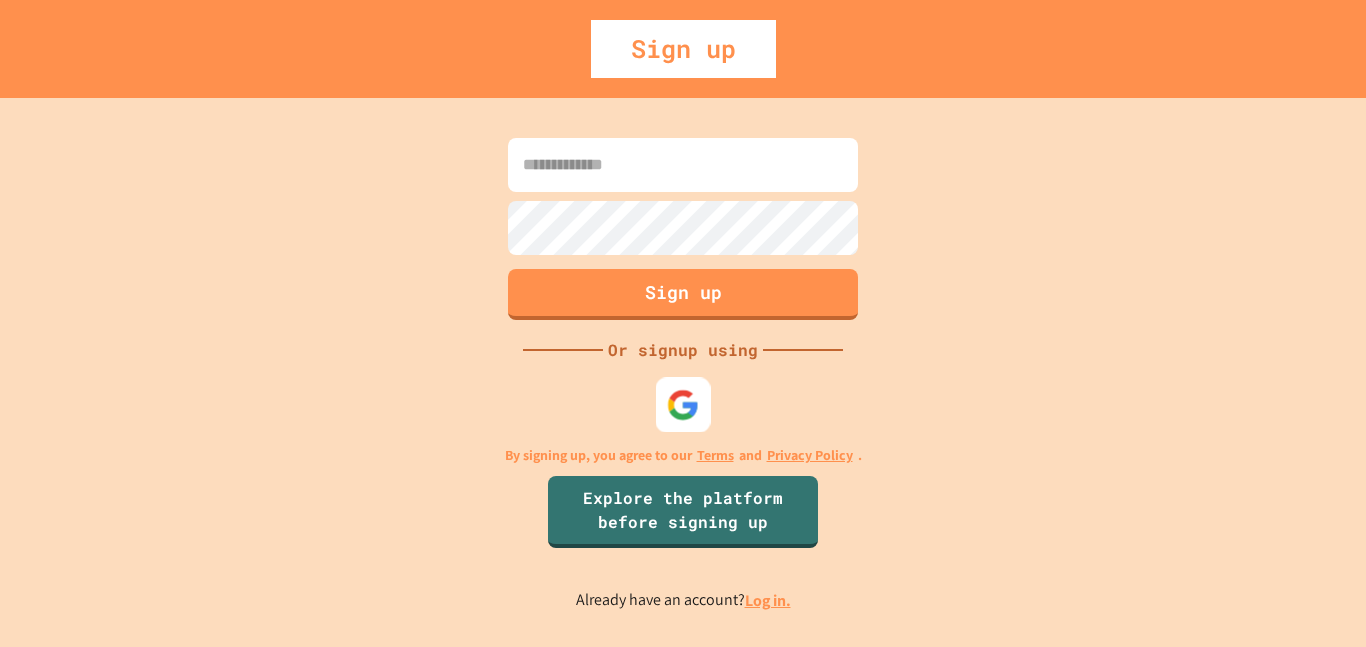 click at bounding box center (683, 404) 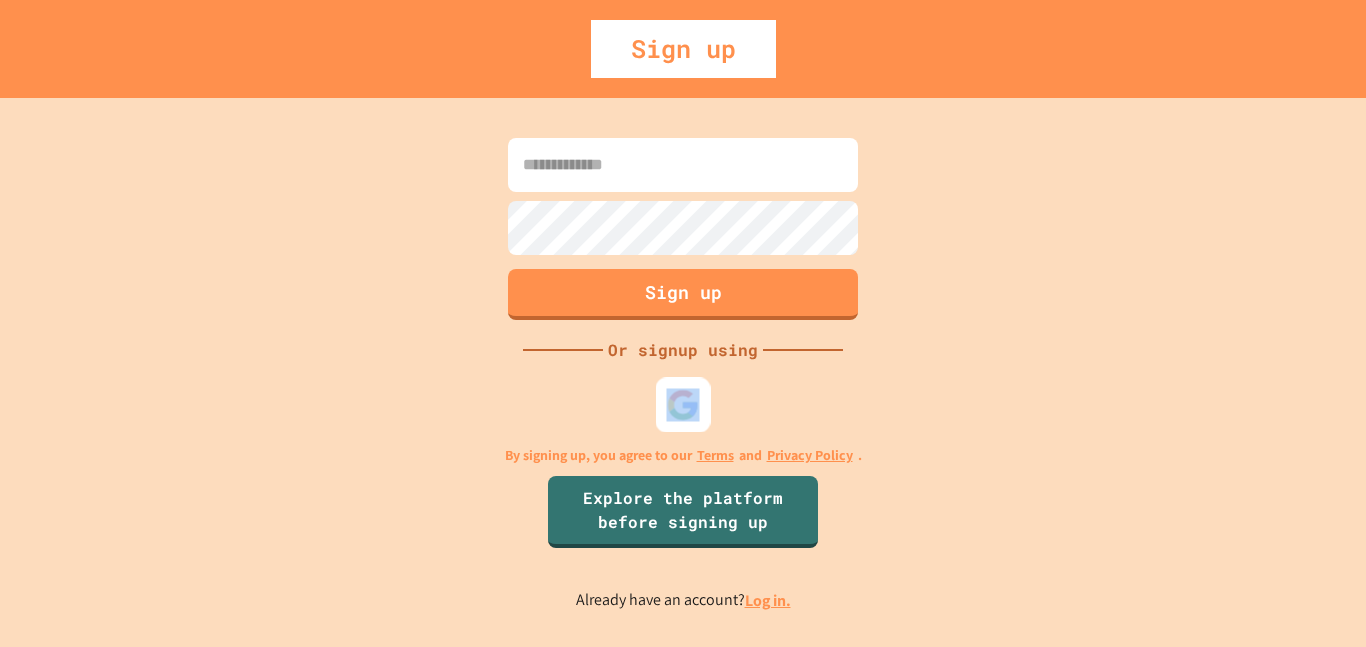 click at bounding box center [683, 404] 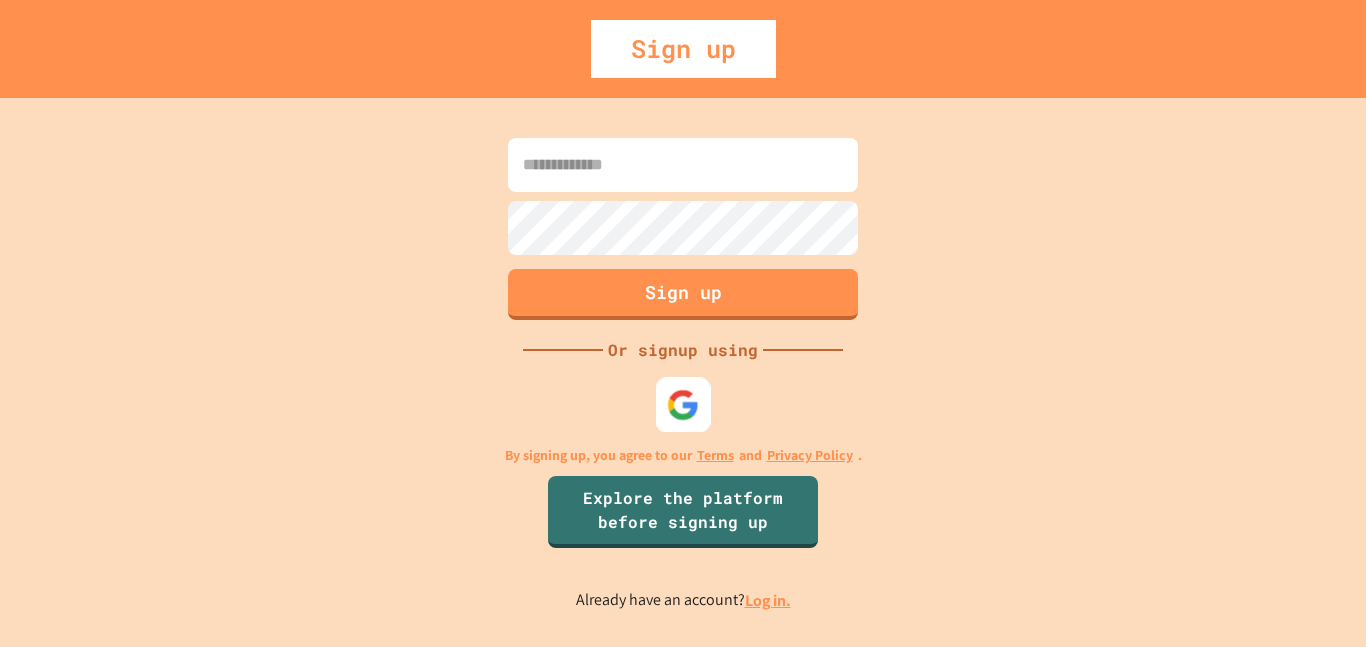 click at bounding box center (683, 404) 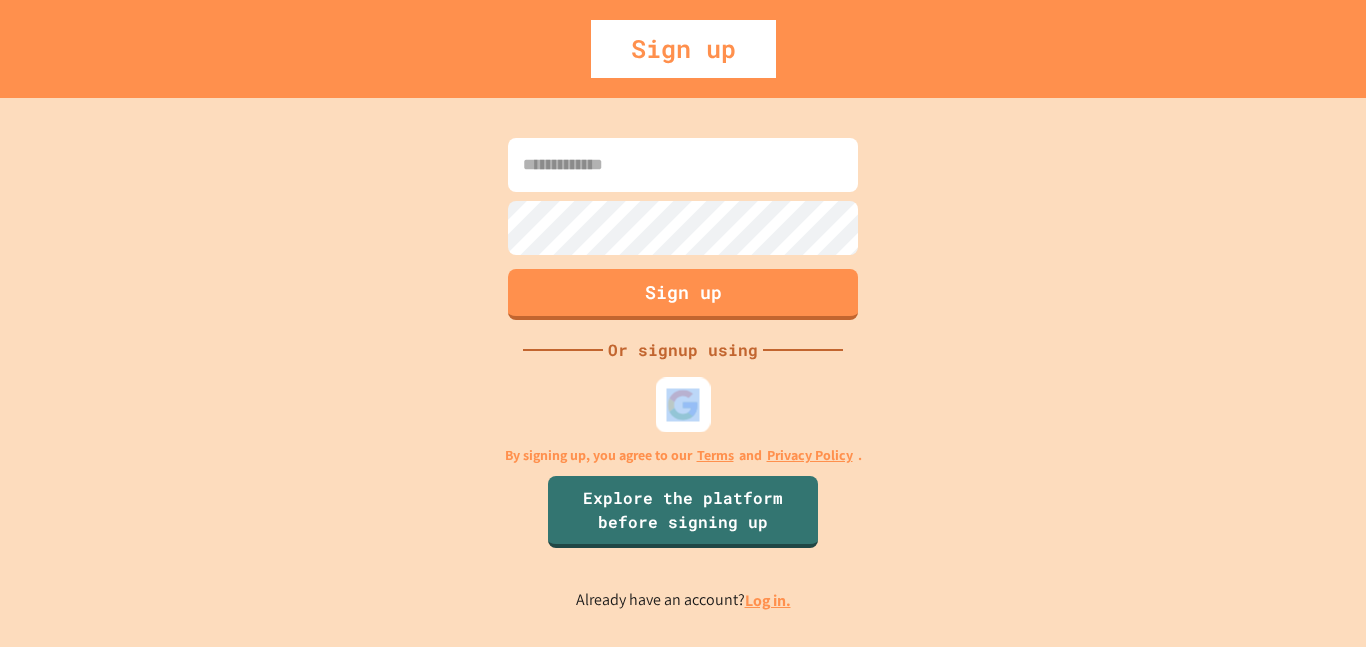 click at bounding box center [683, 404] 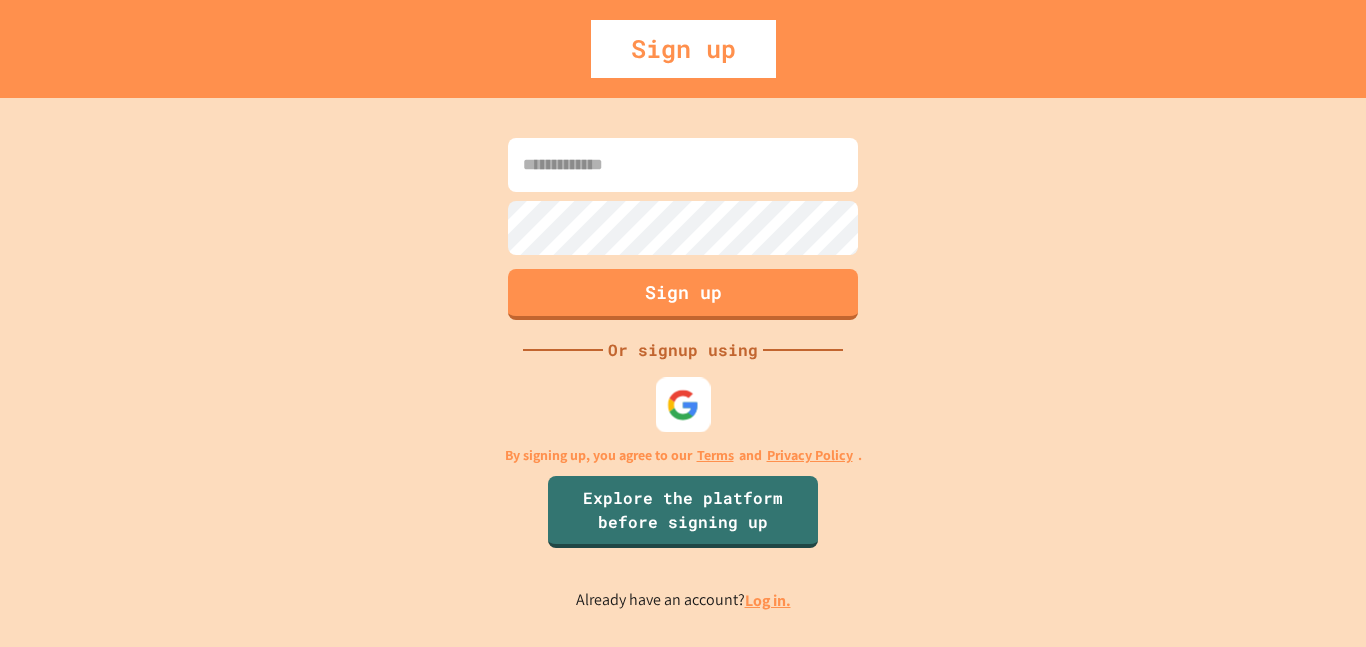 click at bounding box center (683, 404) 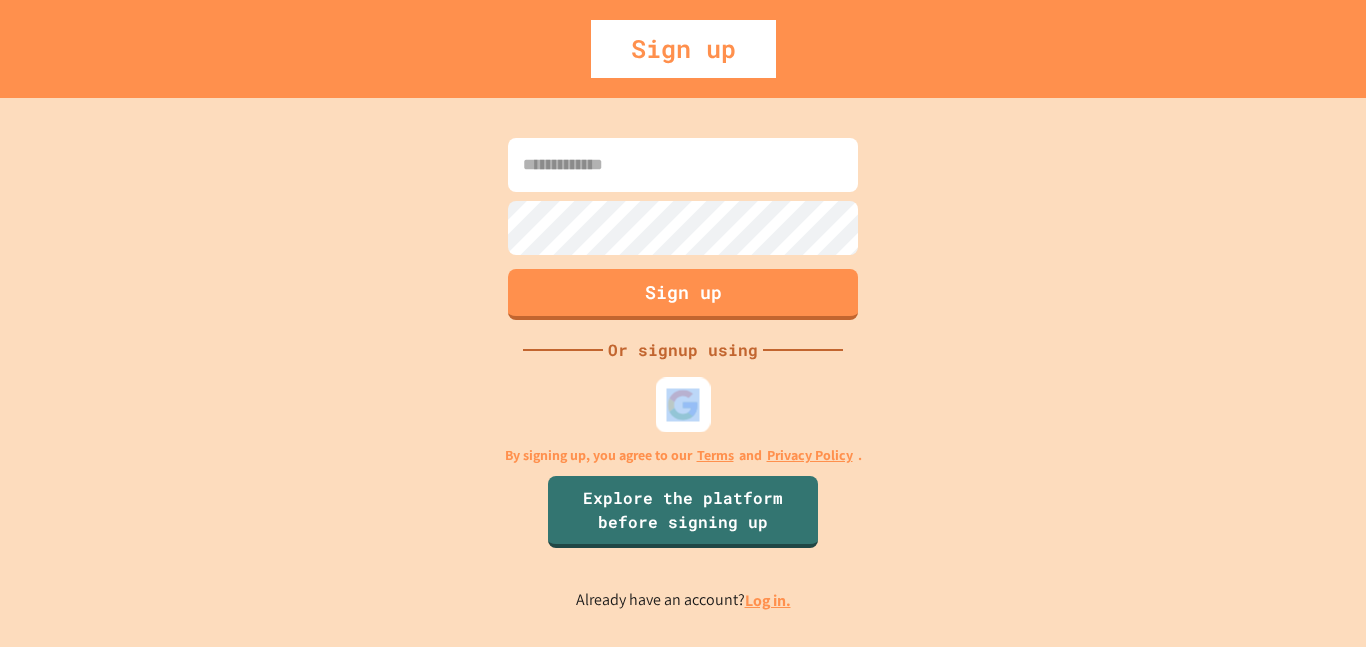 click at bounding box center (683, 404) 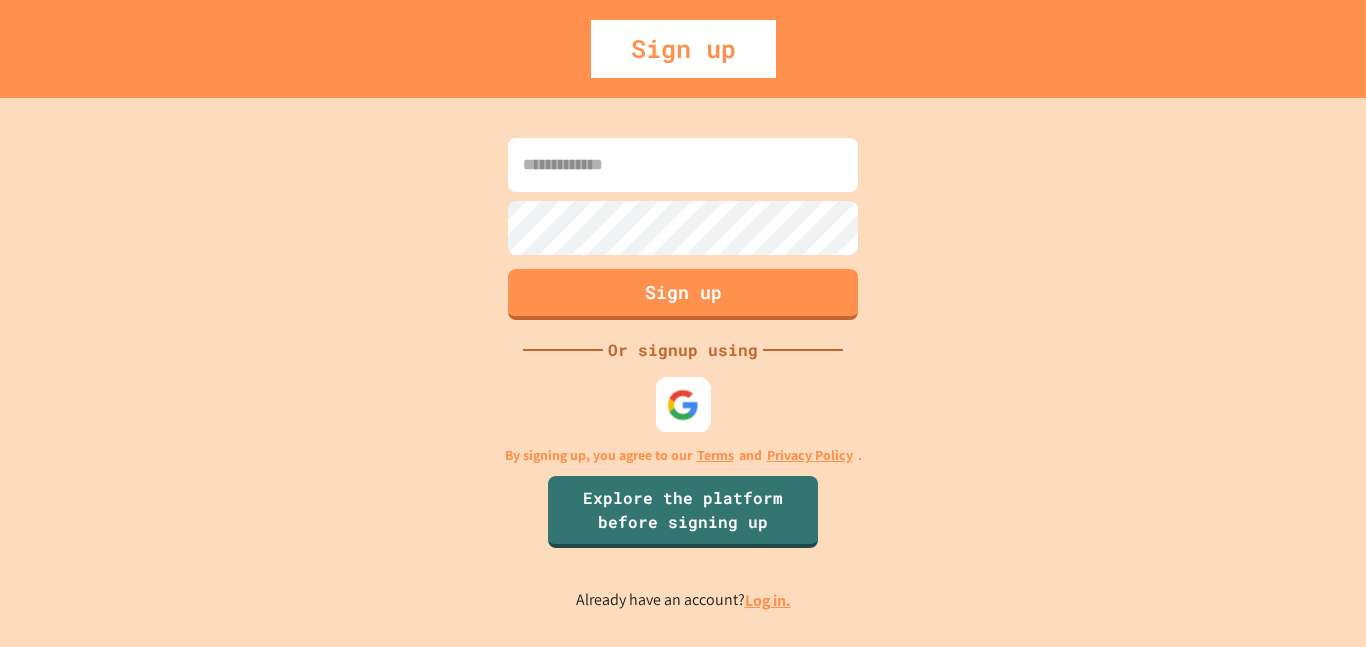 click at bounding box center (683, 404) 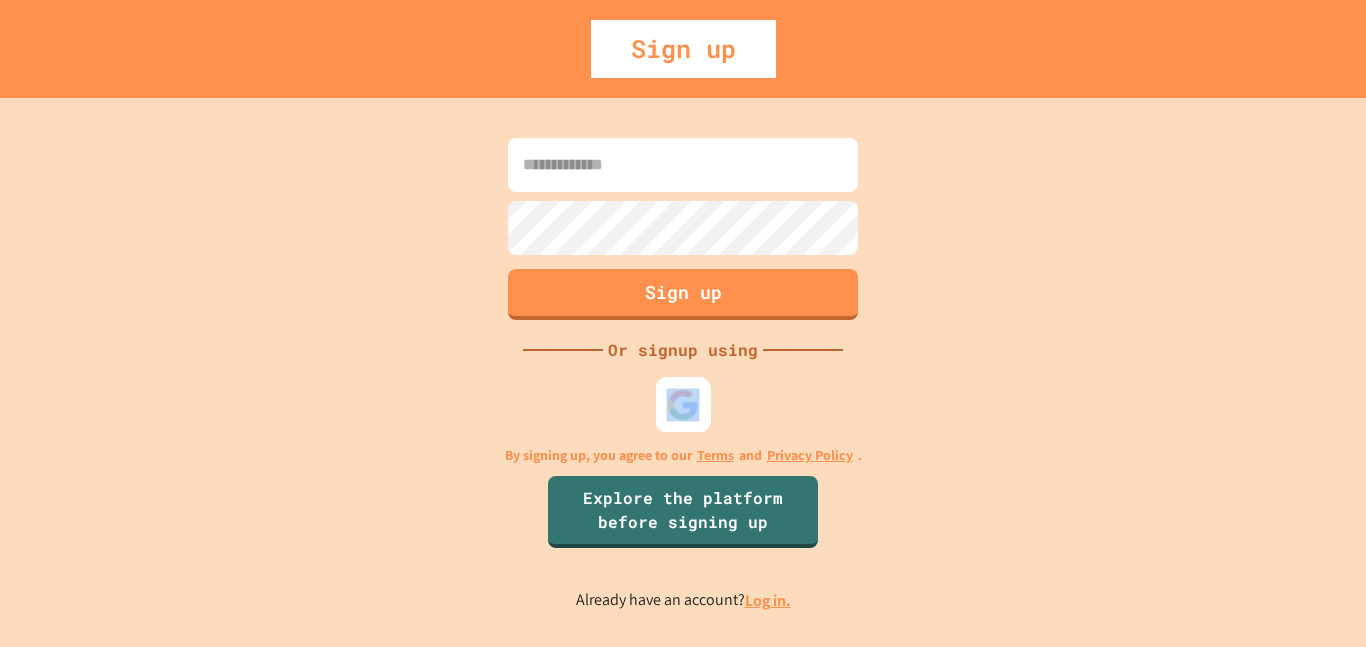 click at bounding box center (683, 404) 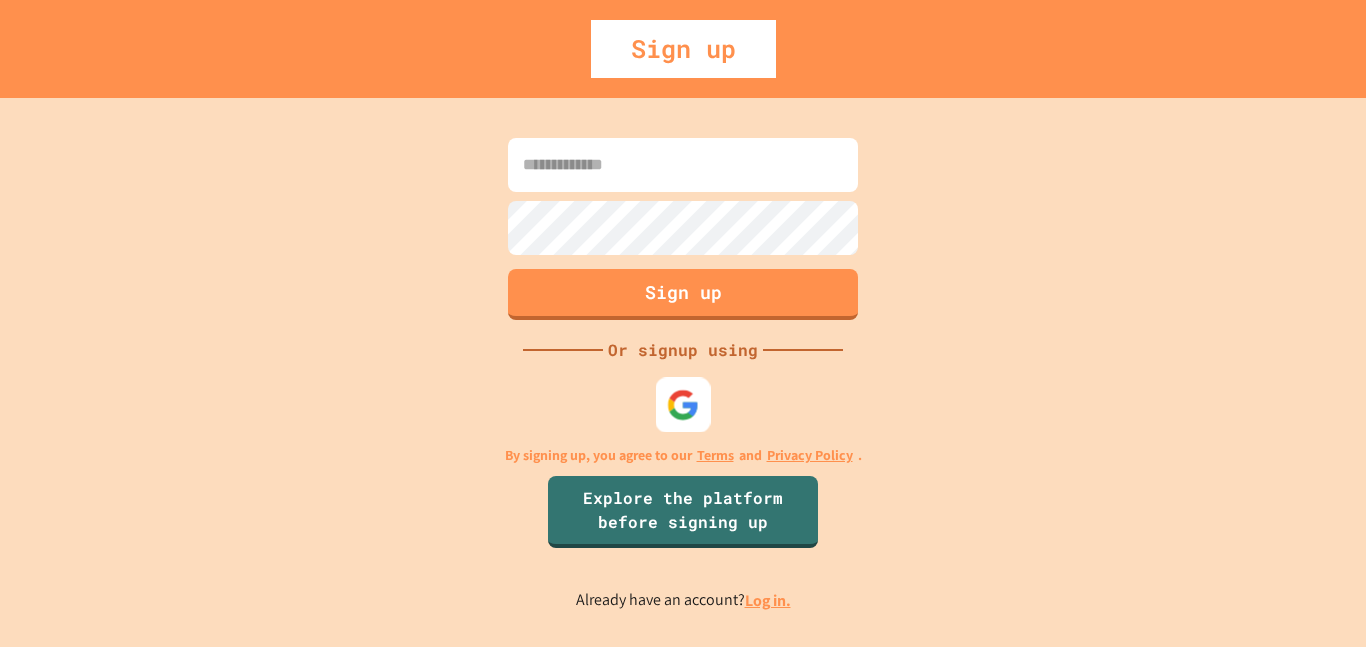 click at bounding box center [683, 404] 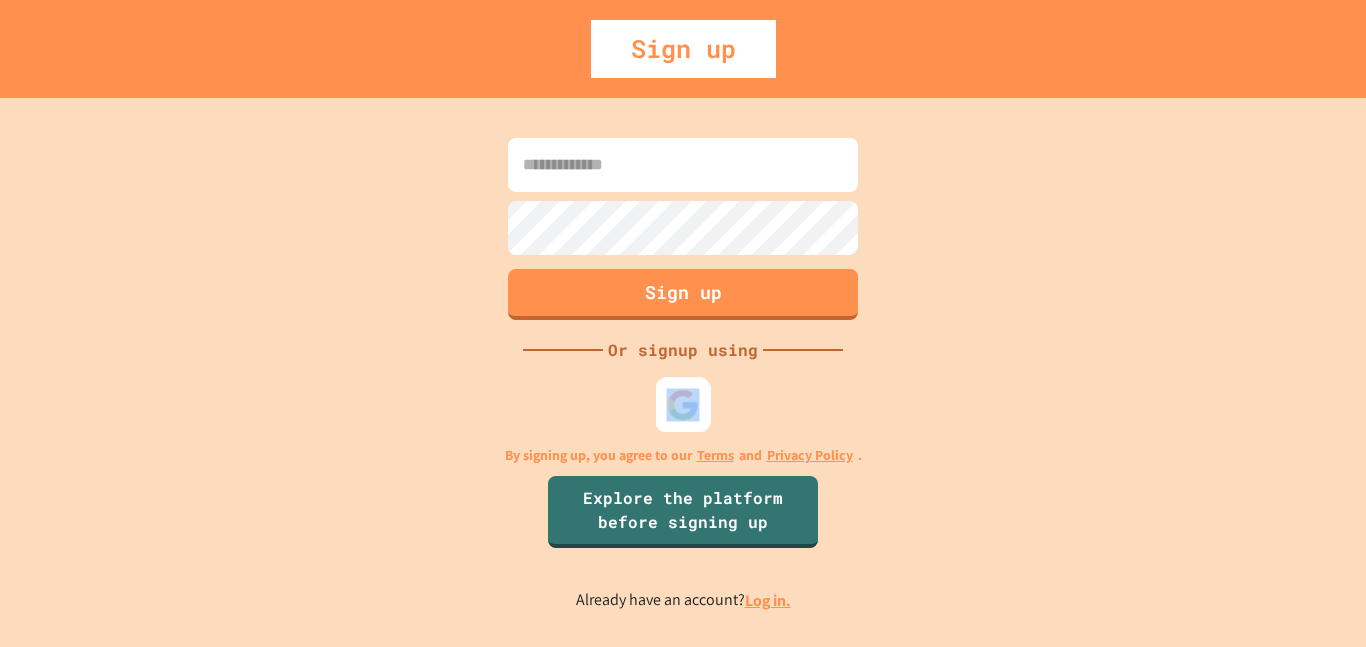 click at bounding box center [683, 404] 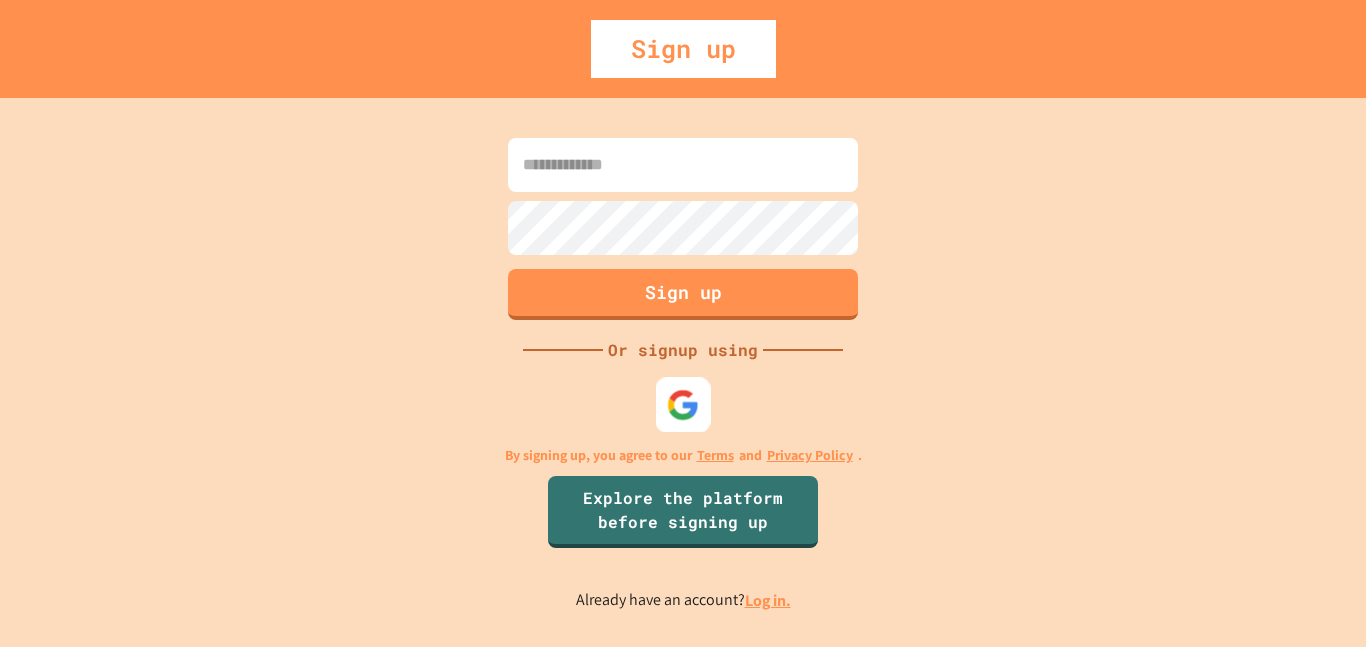 click at bounding box center (683, 404) 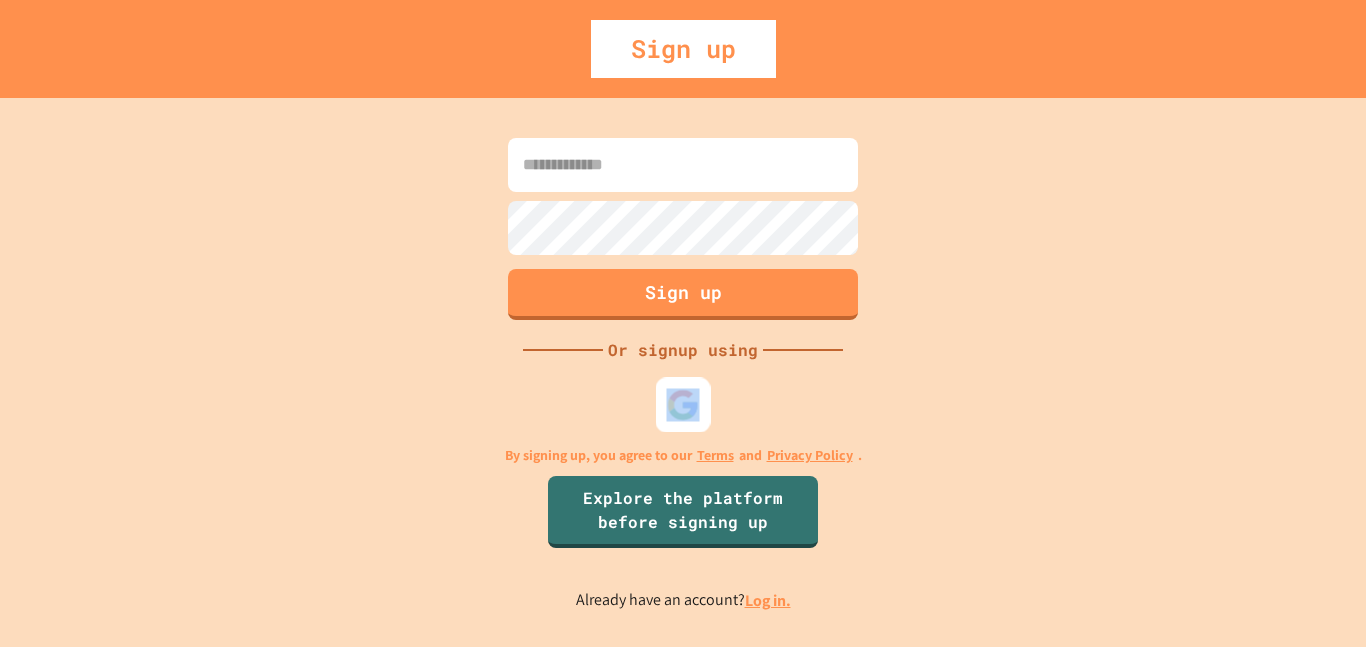 click at bounding box center [683, 404] 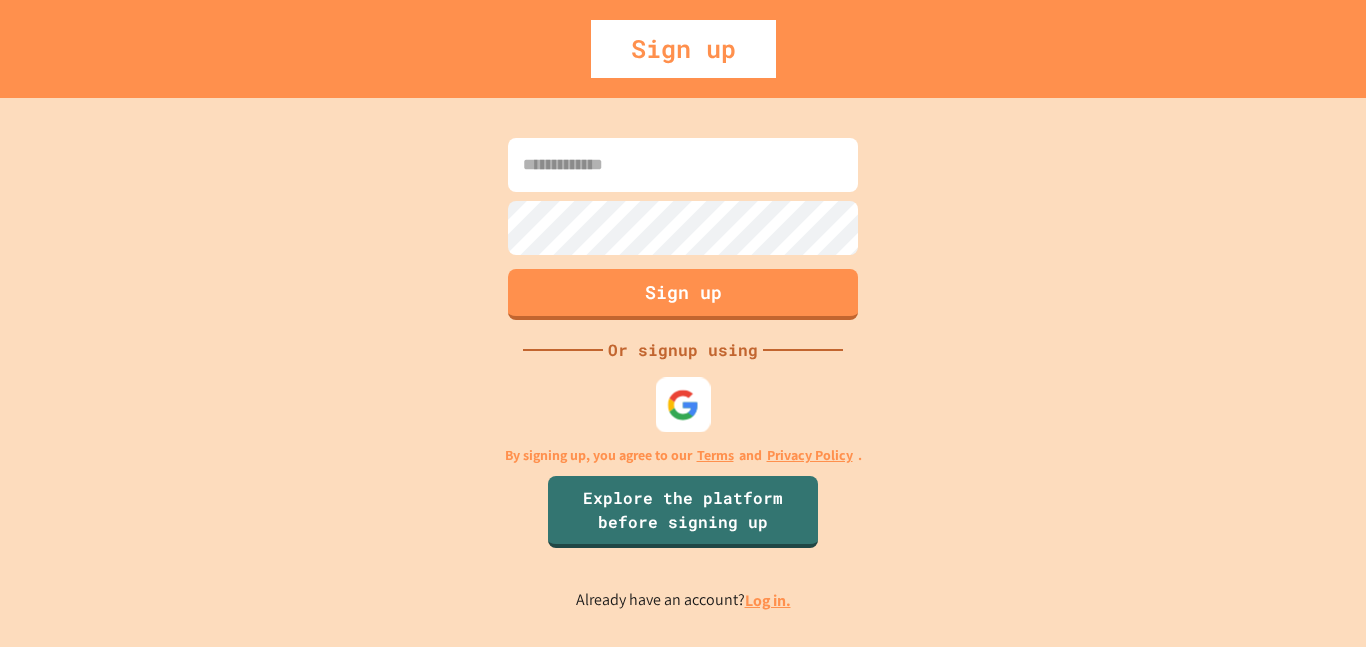 click at bounding box center (683, 404) 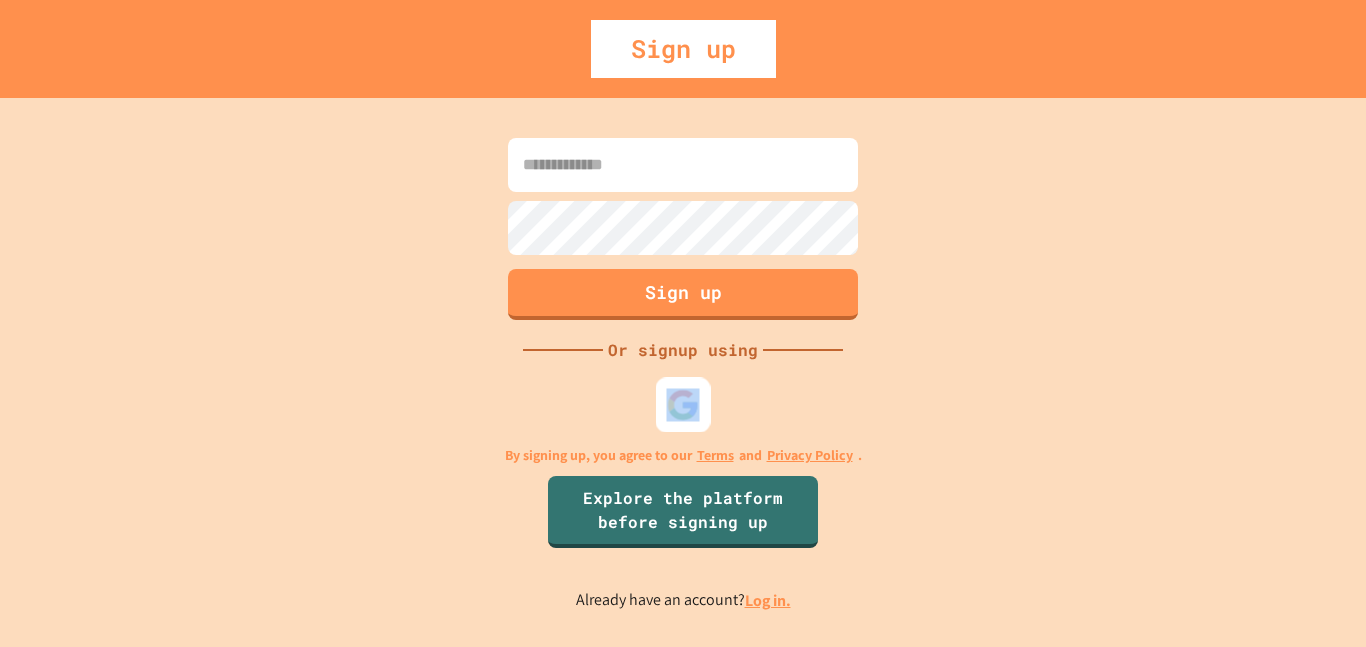 click at bounding box center [683, 404] 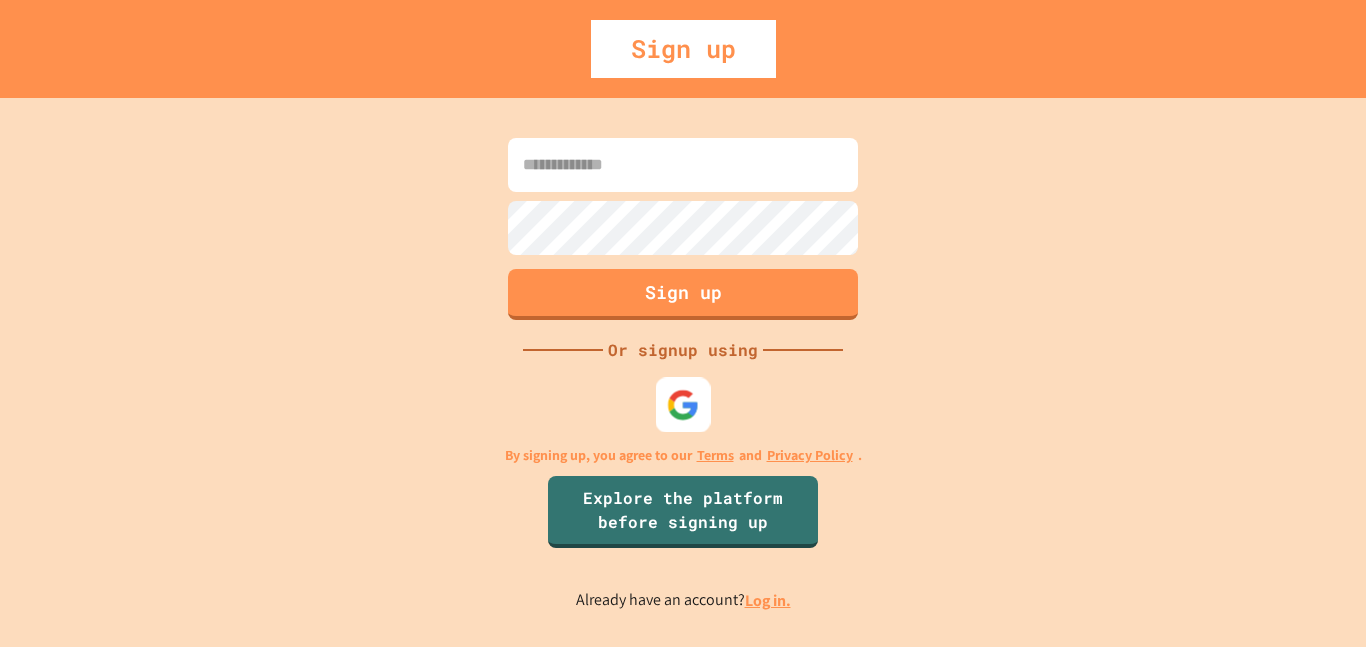 click at bounding box center (683, 404) 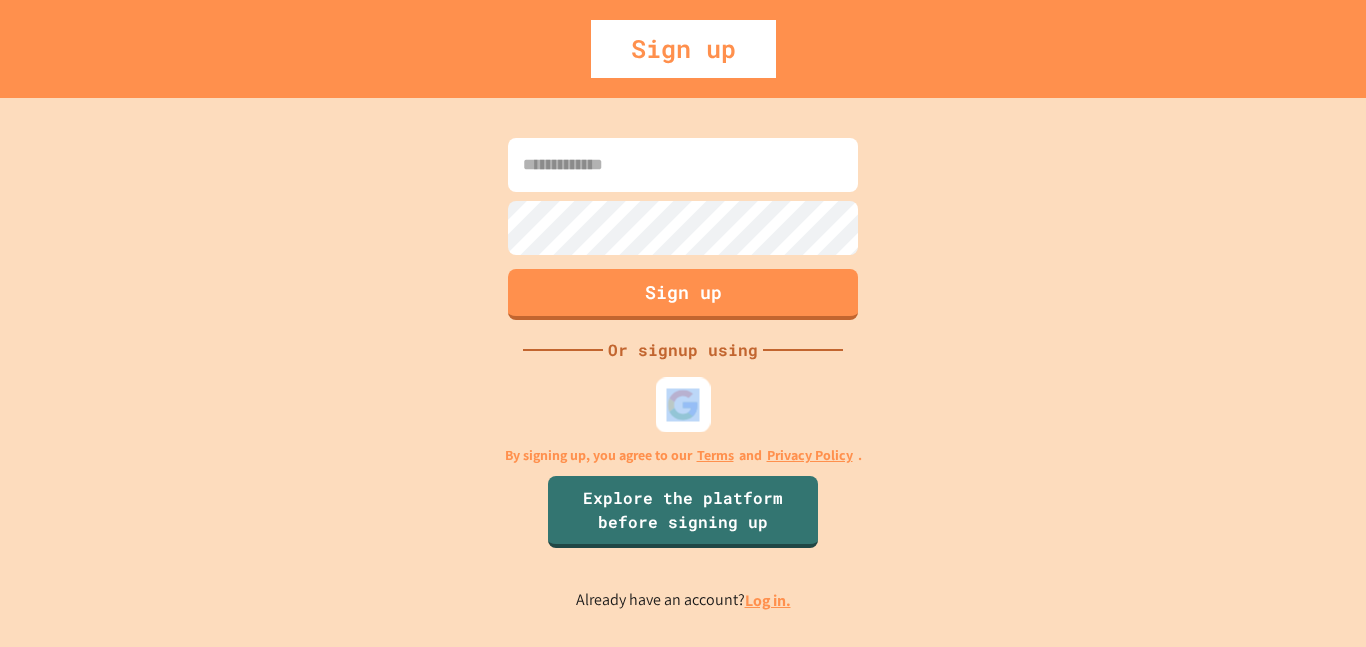 click at bounding box center [683, 404] 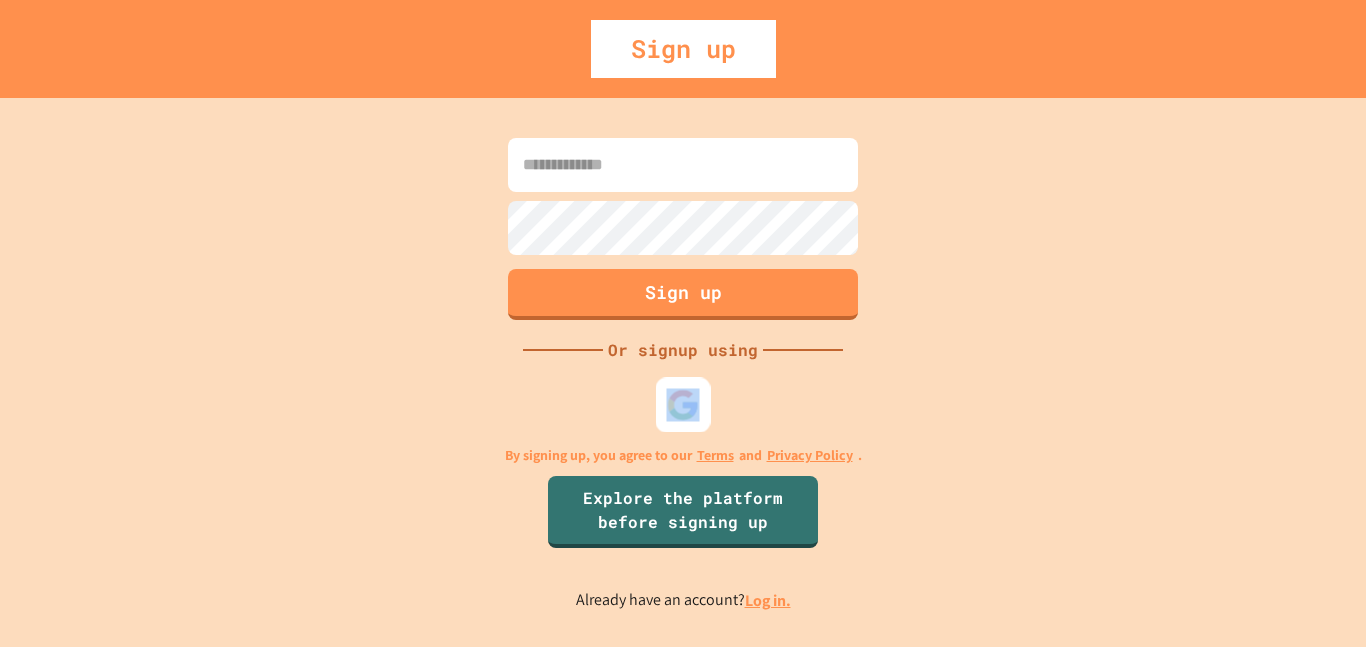 click at bounding box center (683, 404) 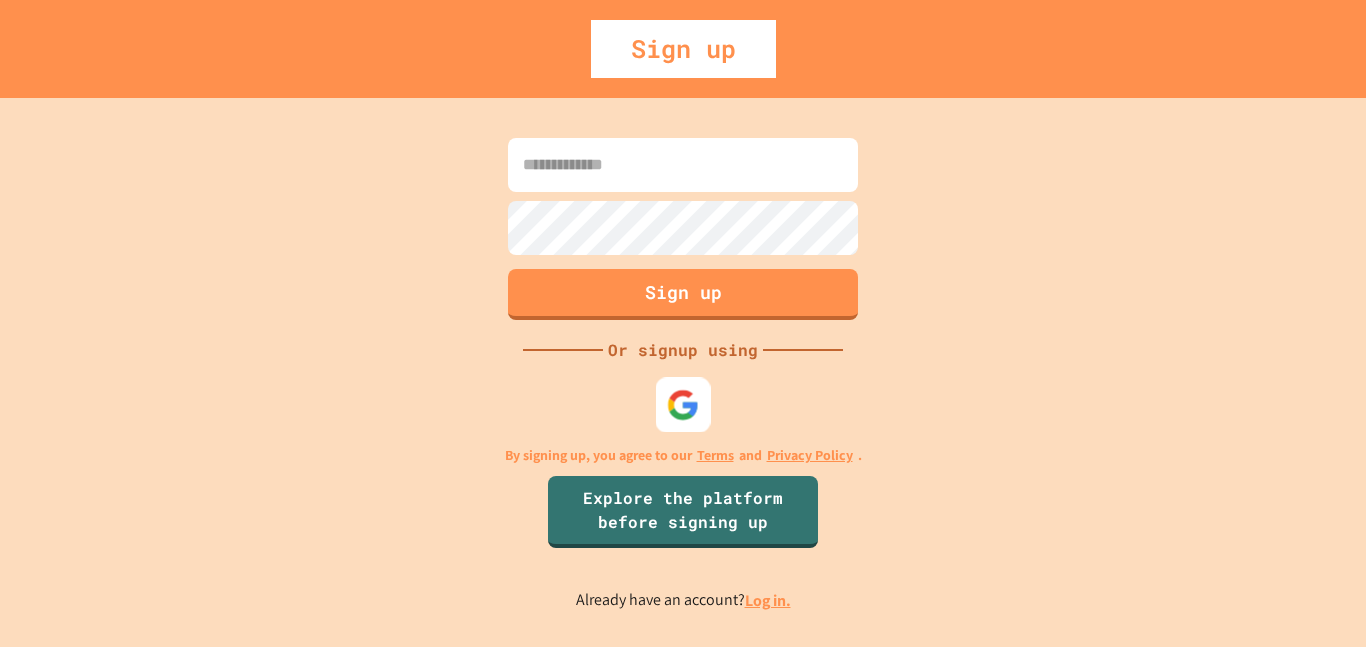 click at bounding box center (683, 404) 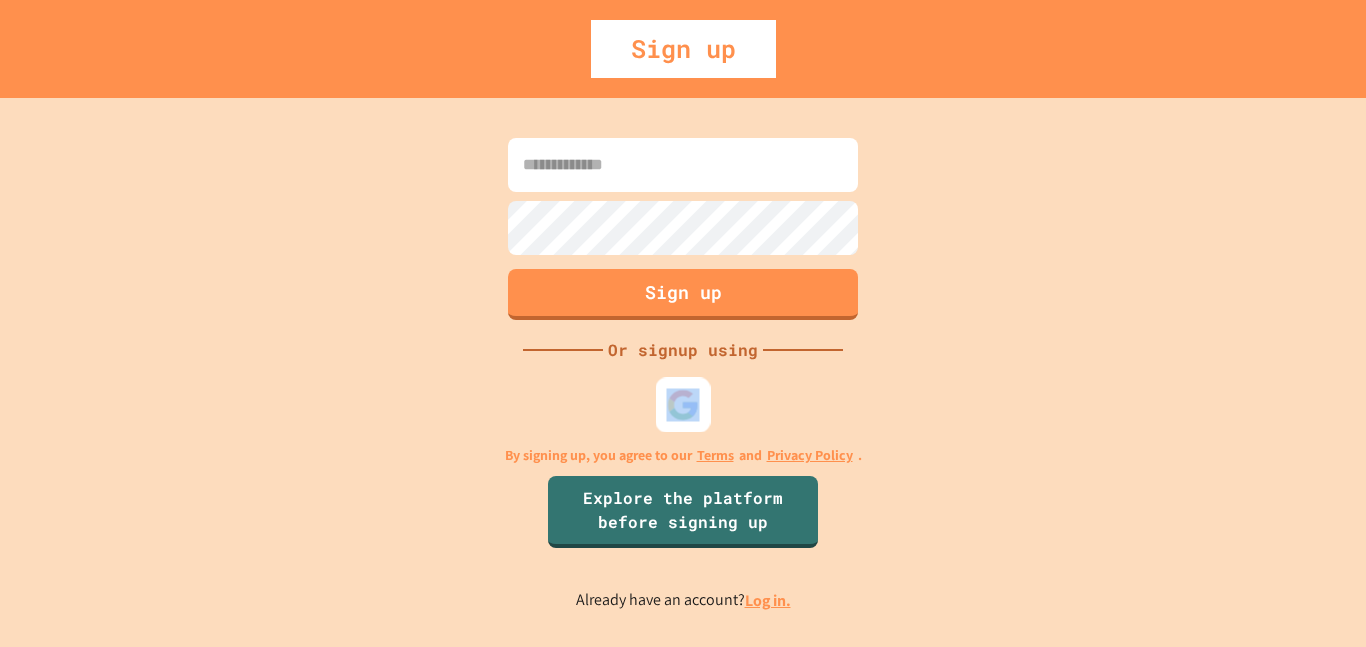 click at bounding box center (683, 404) 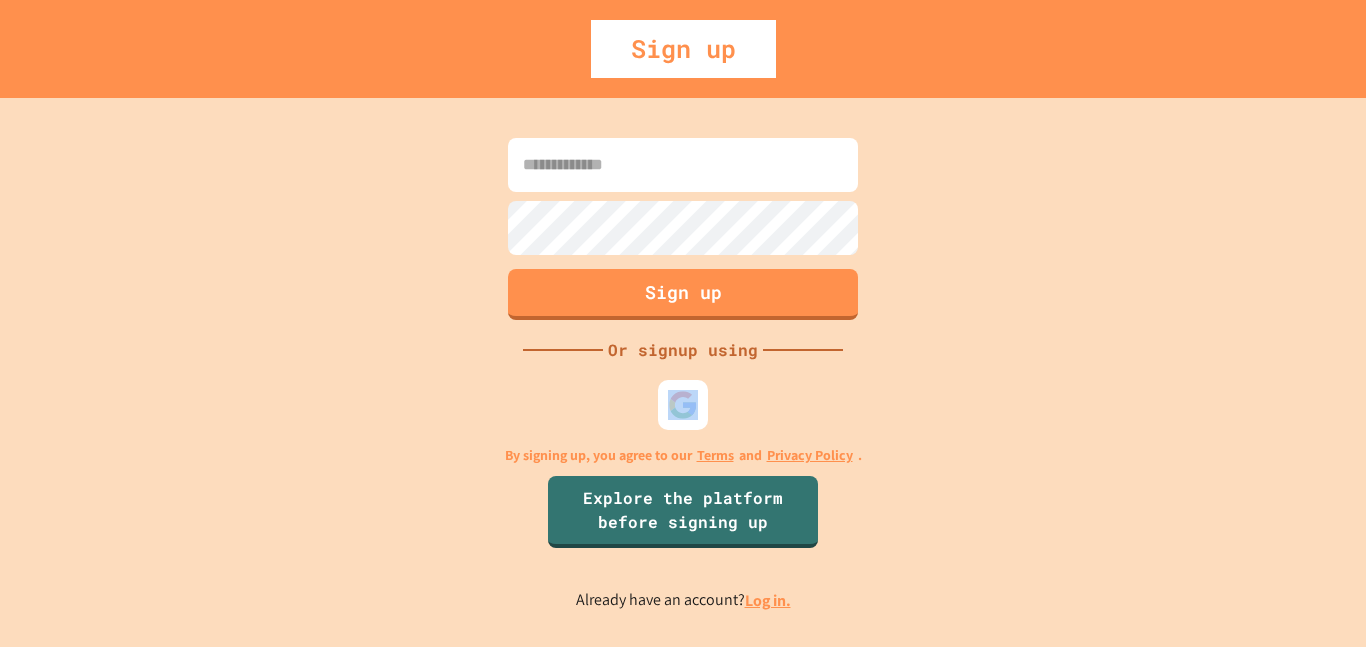 click at bounding box center (683, 405) 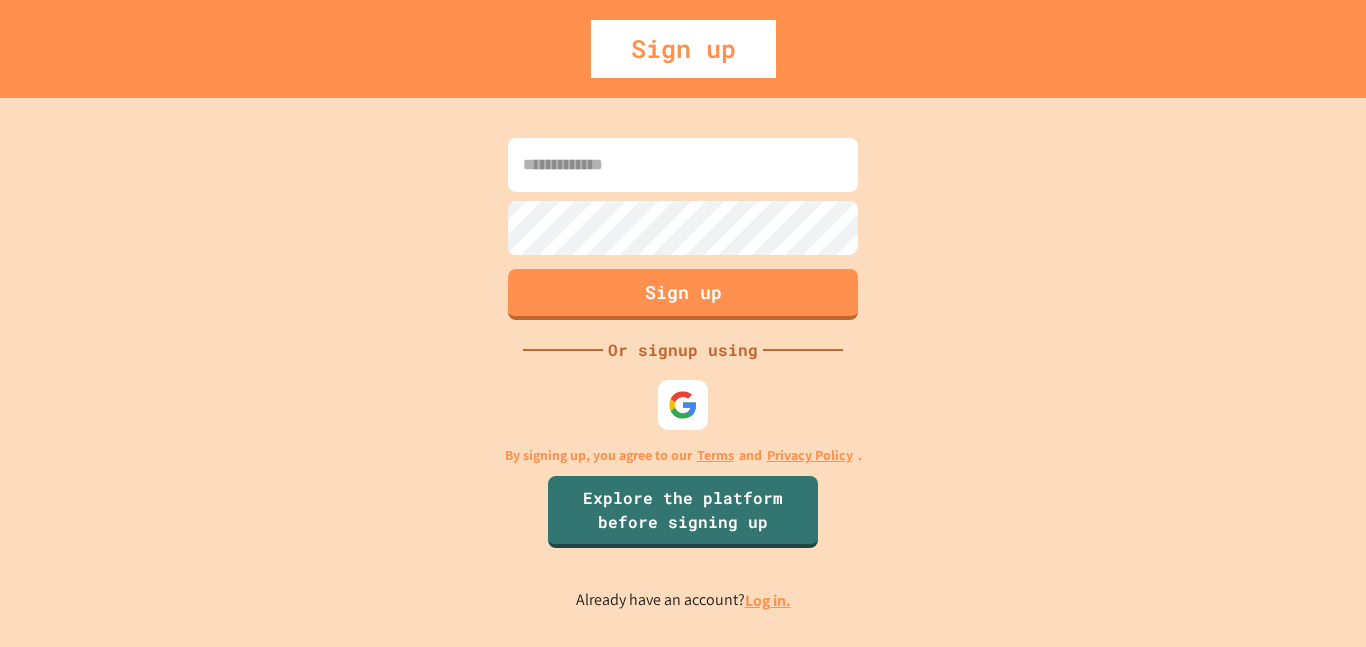 click at bounding box center (683, 405) 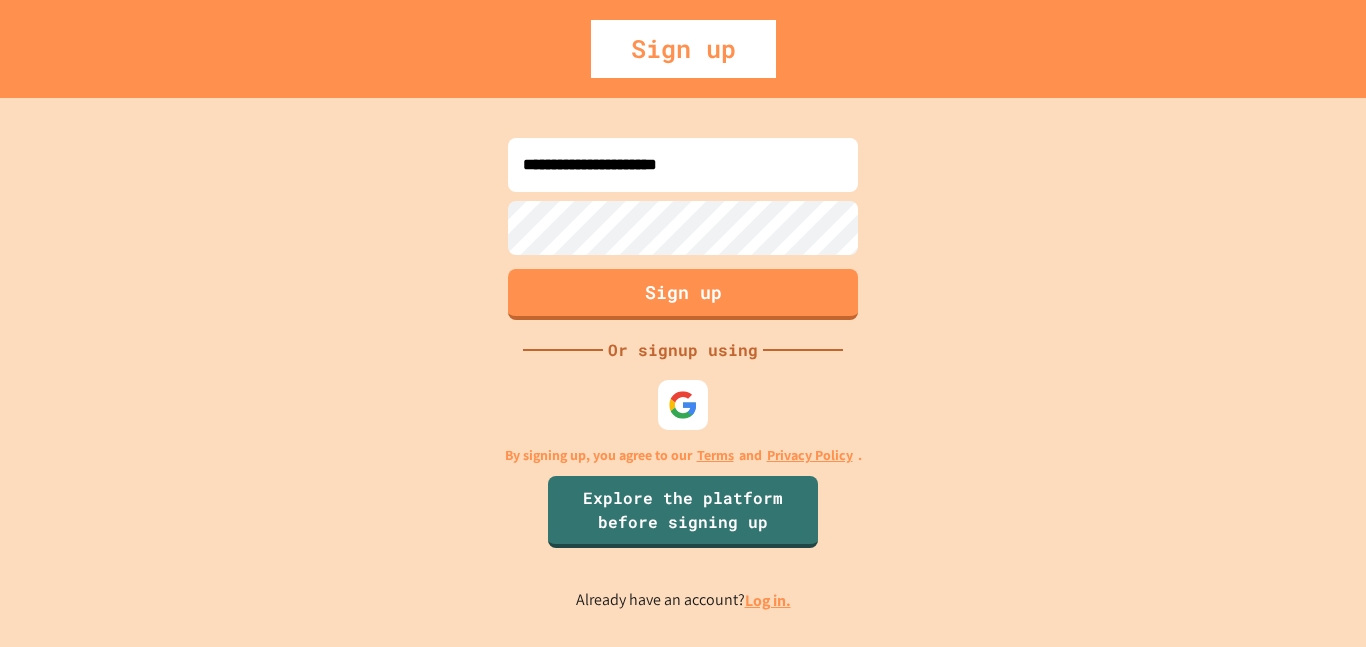 type on "**********" 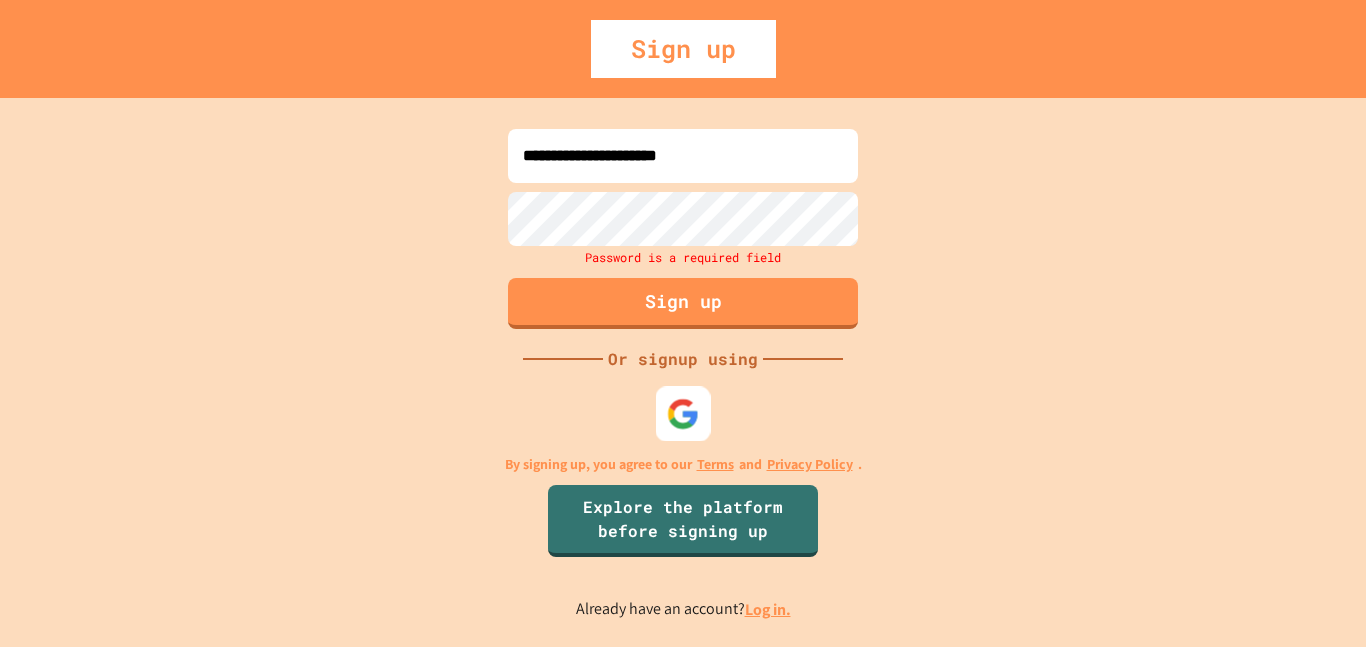 click at bounding box center [683, 413] 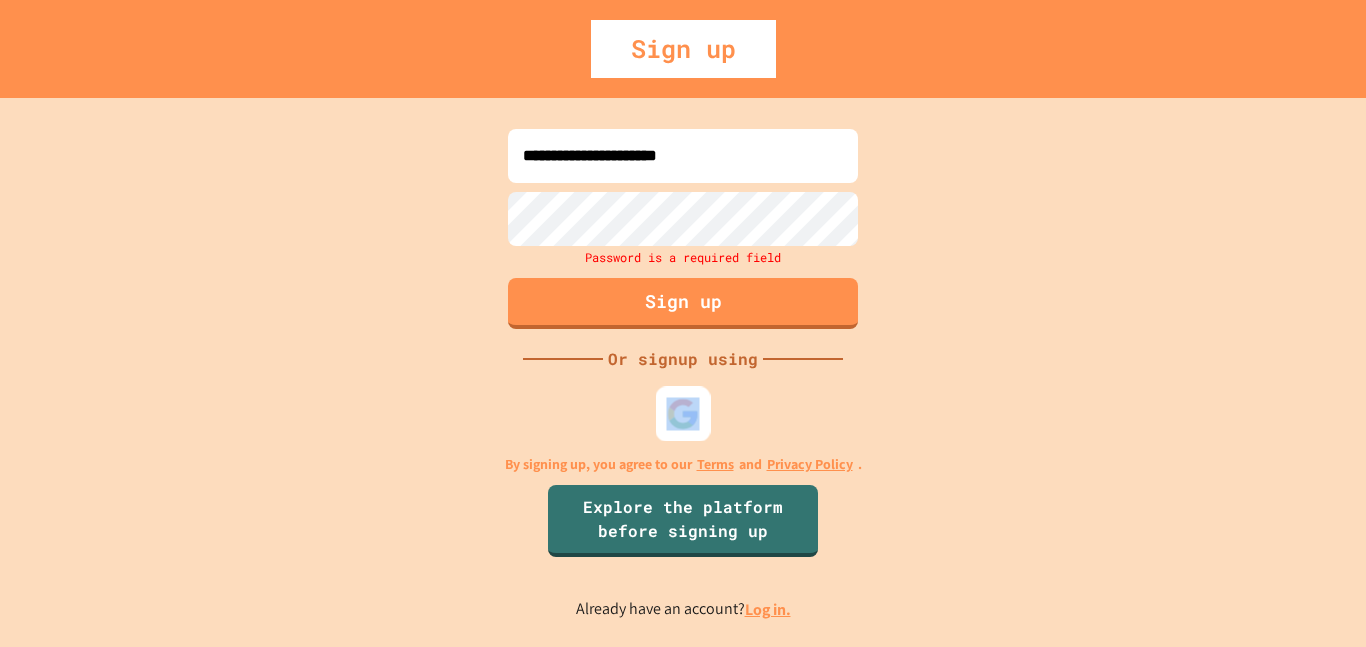 click at bounding box center [683, 413] 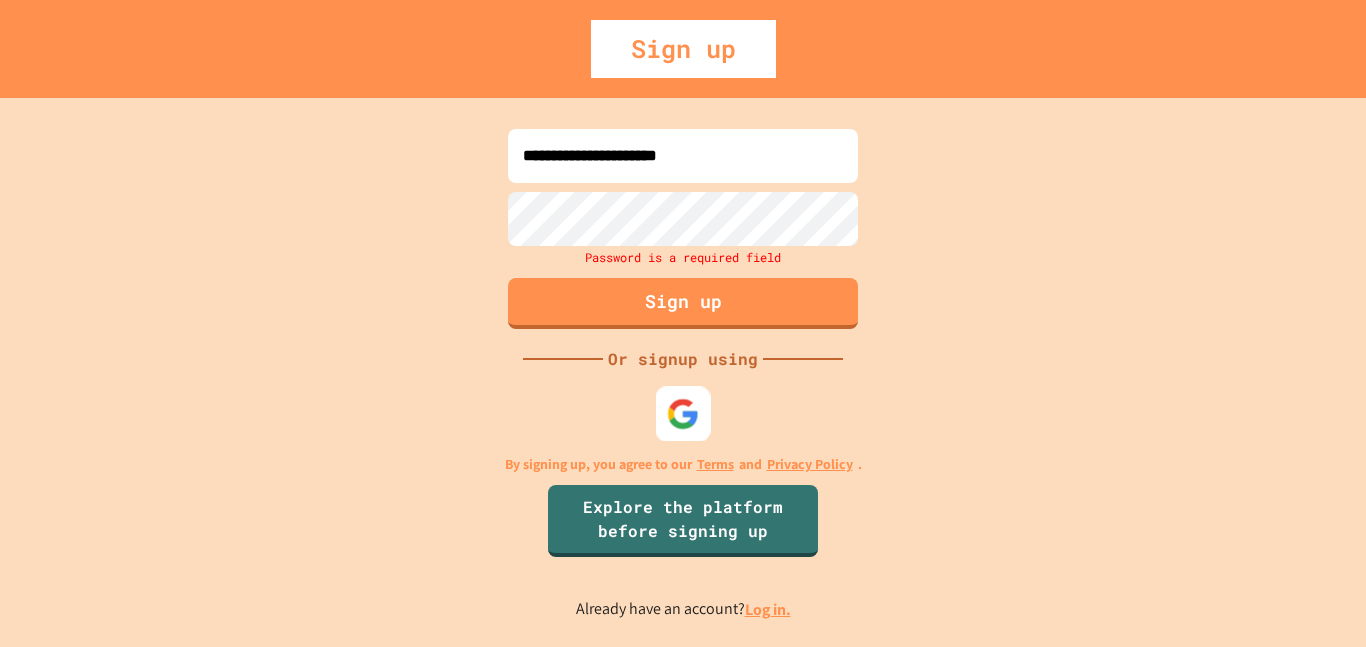 click at bounding box center [683, 413] 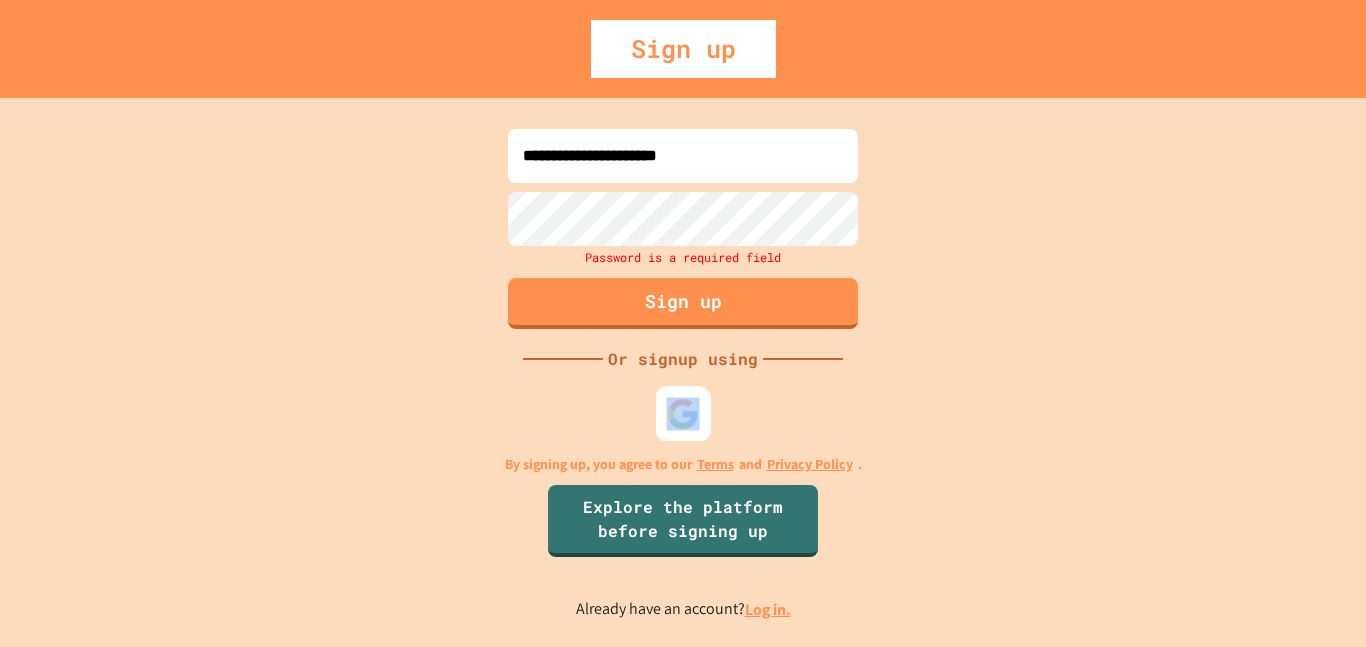 click at bounding box center (683, 413) 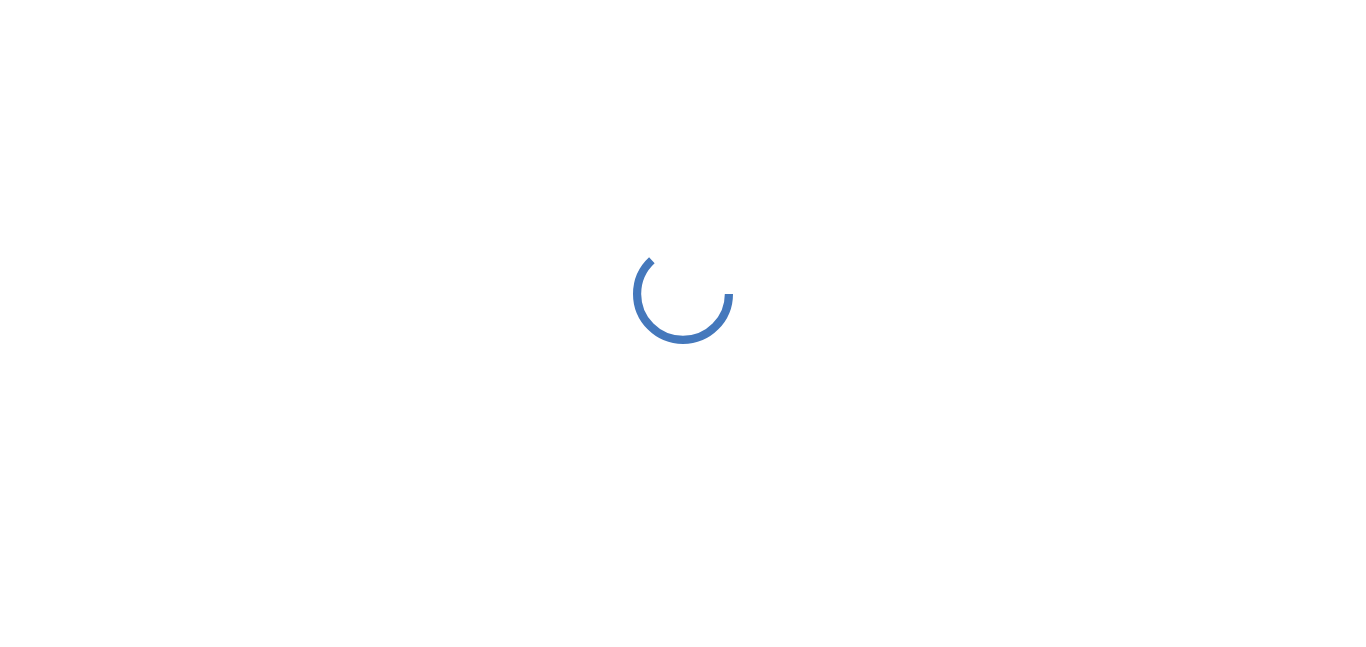 scroll, scrollTop: 0, scrollLeft: 0, axis: both 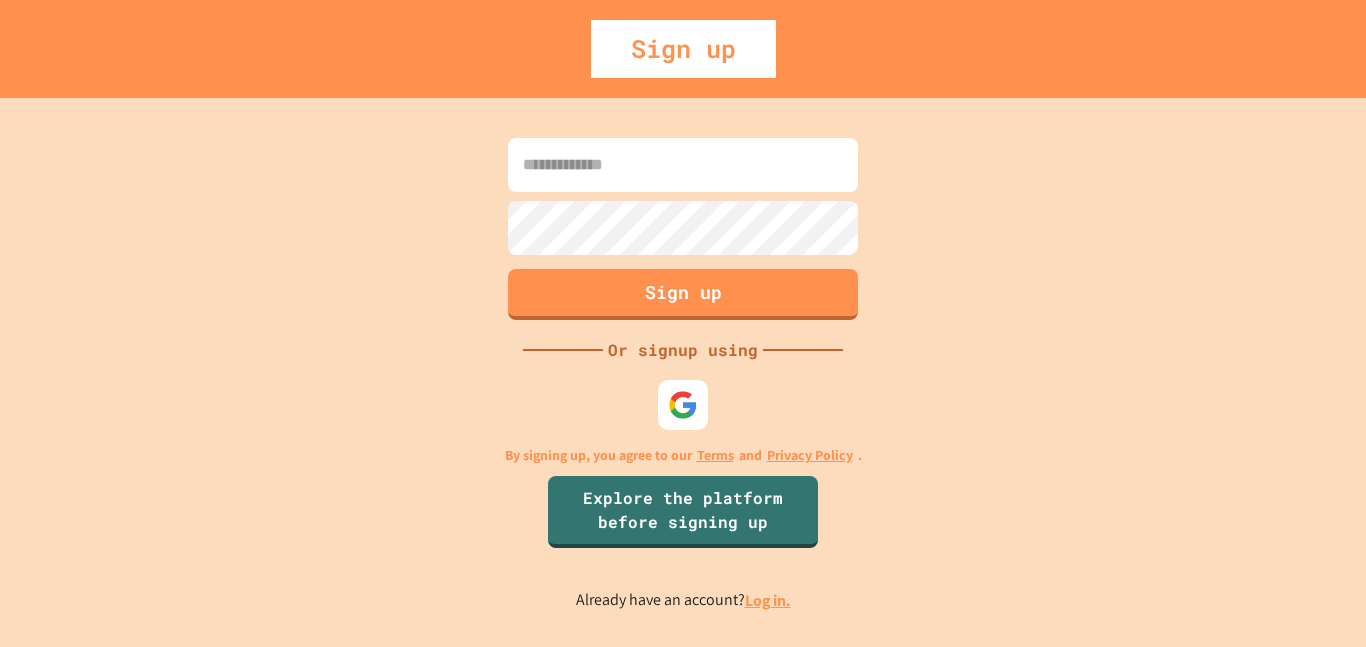 click on "Log in." at bounding box center [768, 600] 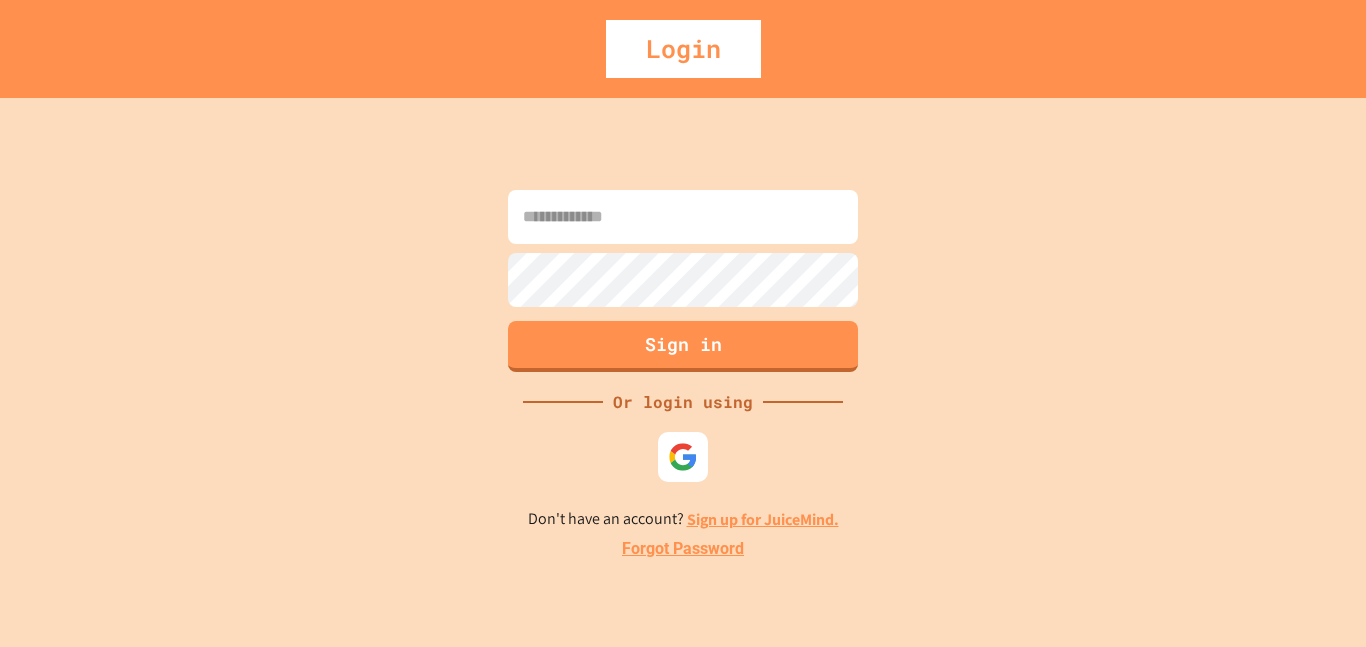 click at bounding box center [683, 457] 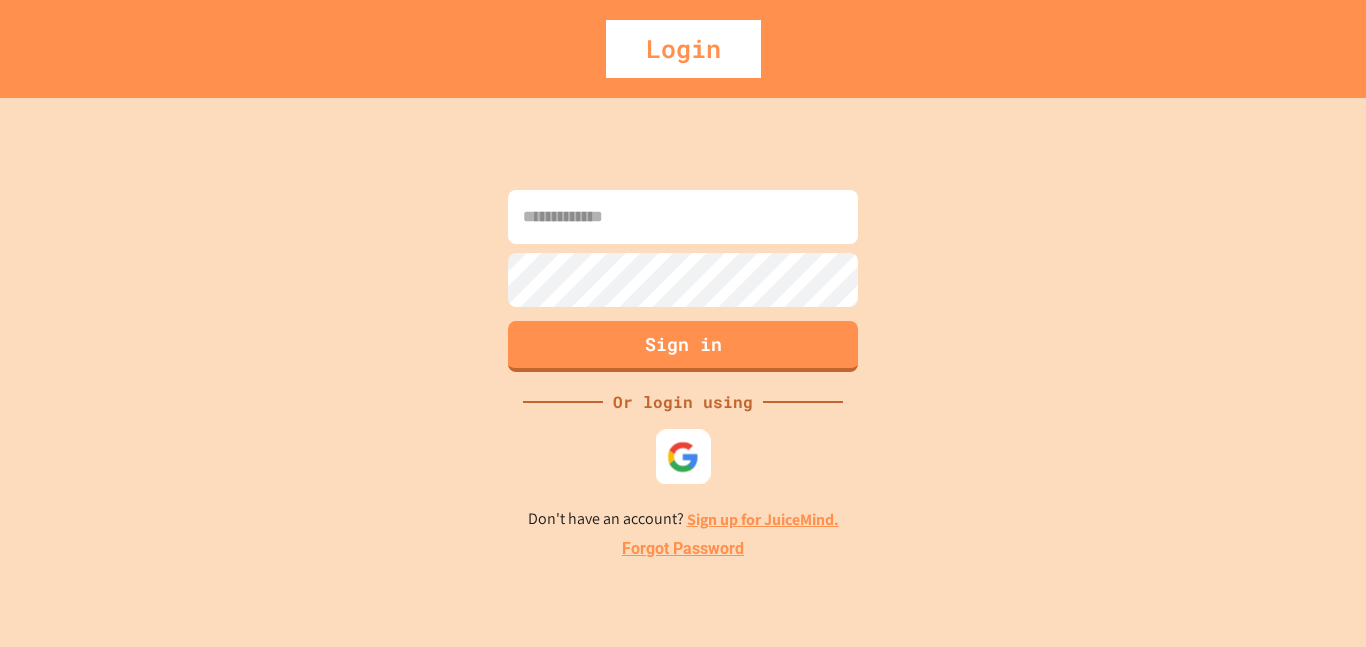 click at bounding box center (683, 456) 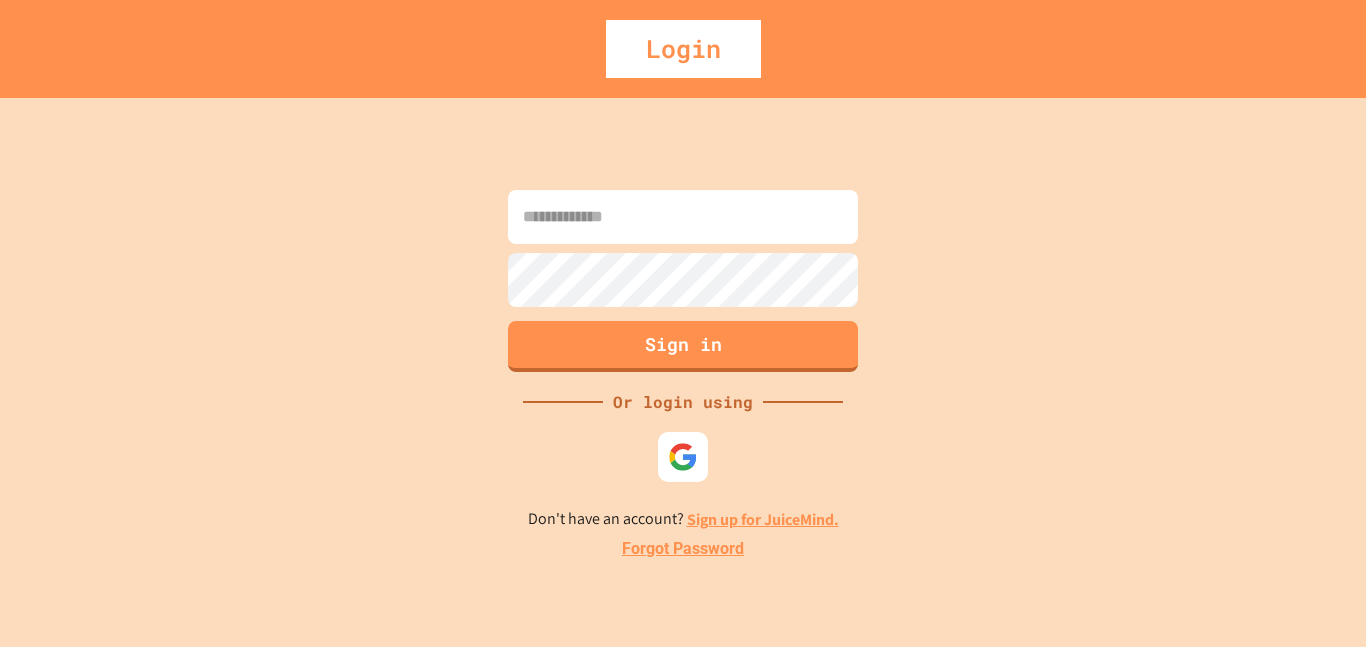 scroll, scrollTop: 0, scrollLeft: 0, axis: both 